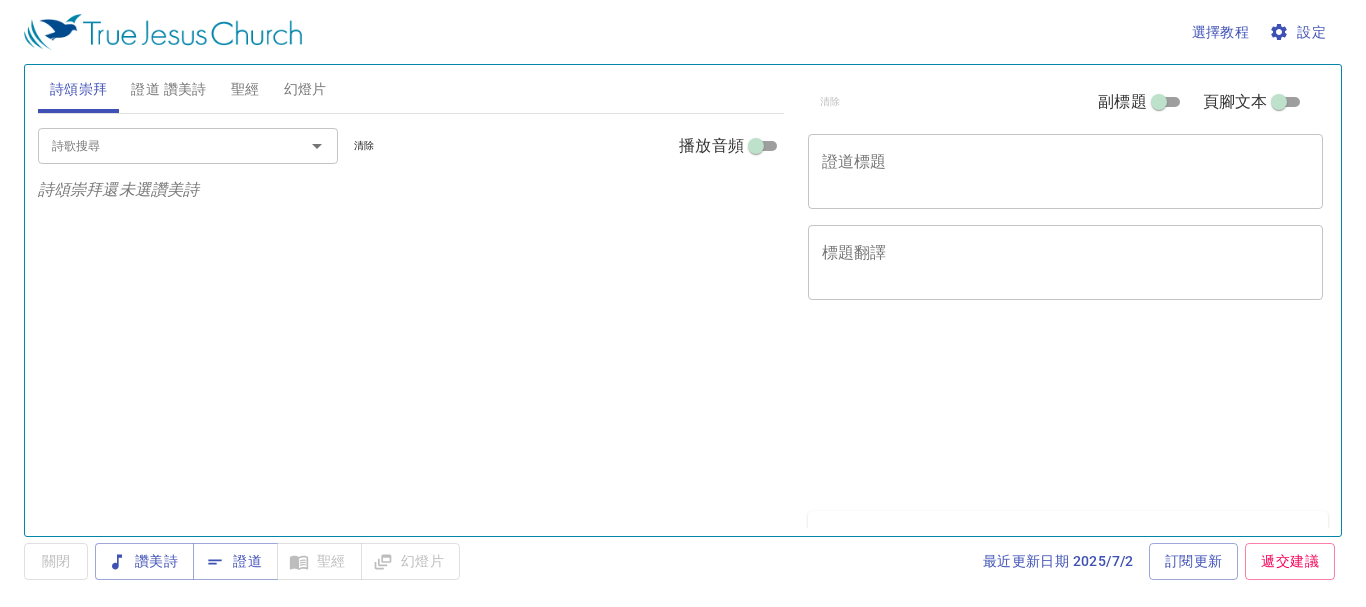 scroll, scrollTop: 0, scrollLeft: 0, axis: both 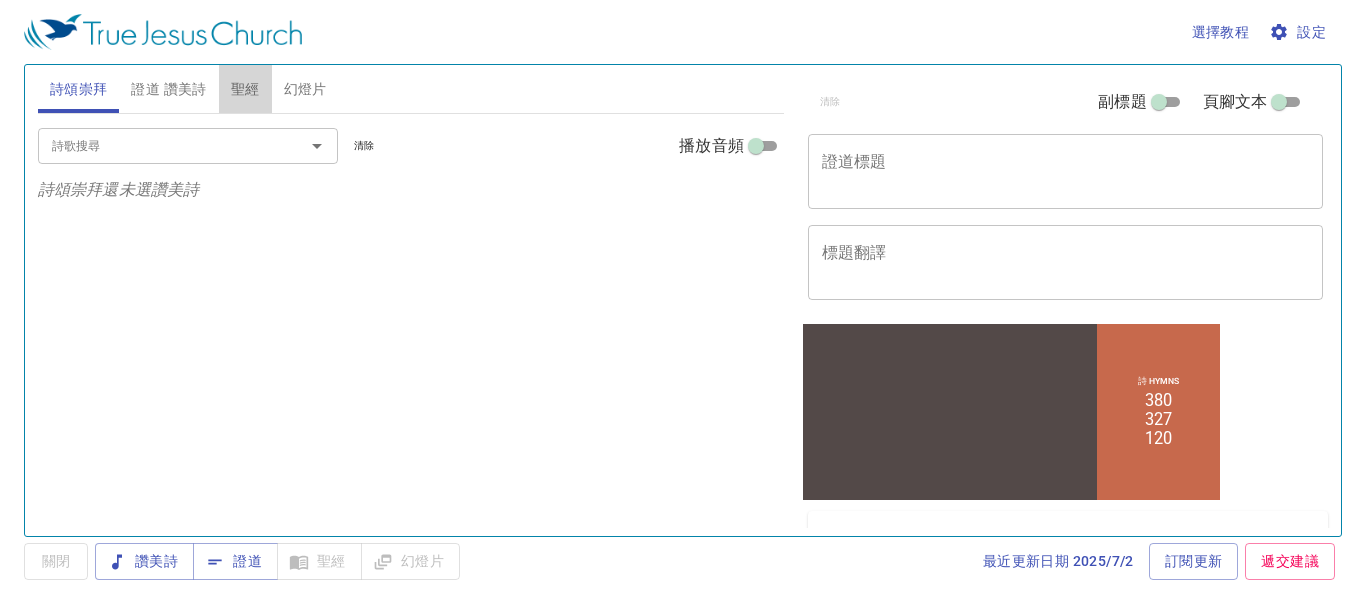 click on "聖經" at bounding box center (245, 89) 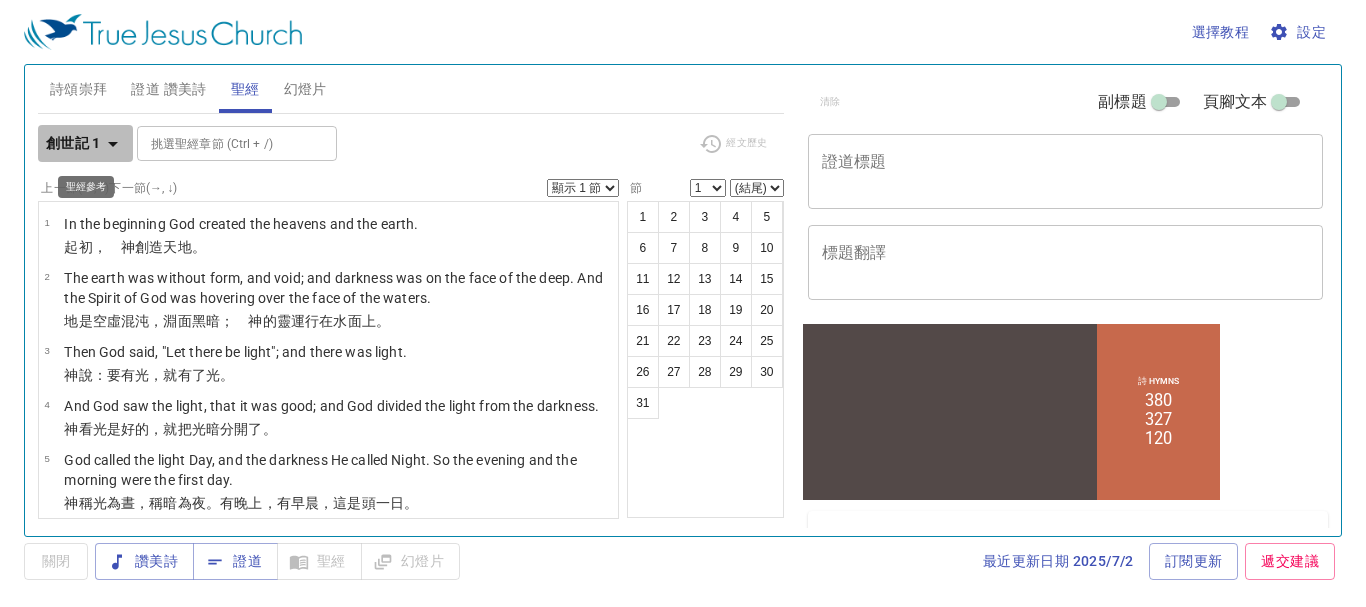 click on "創世記 1" at bounding box center [73, 143] 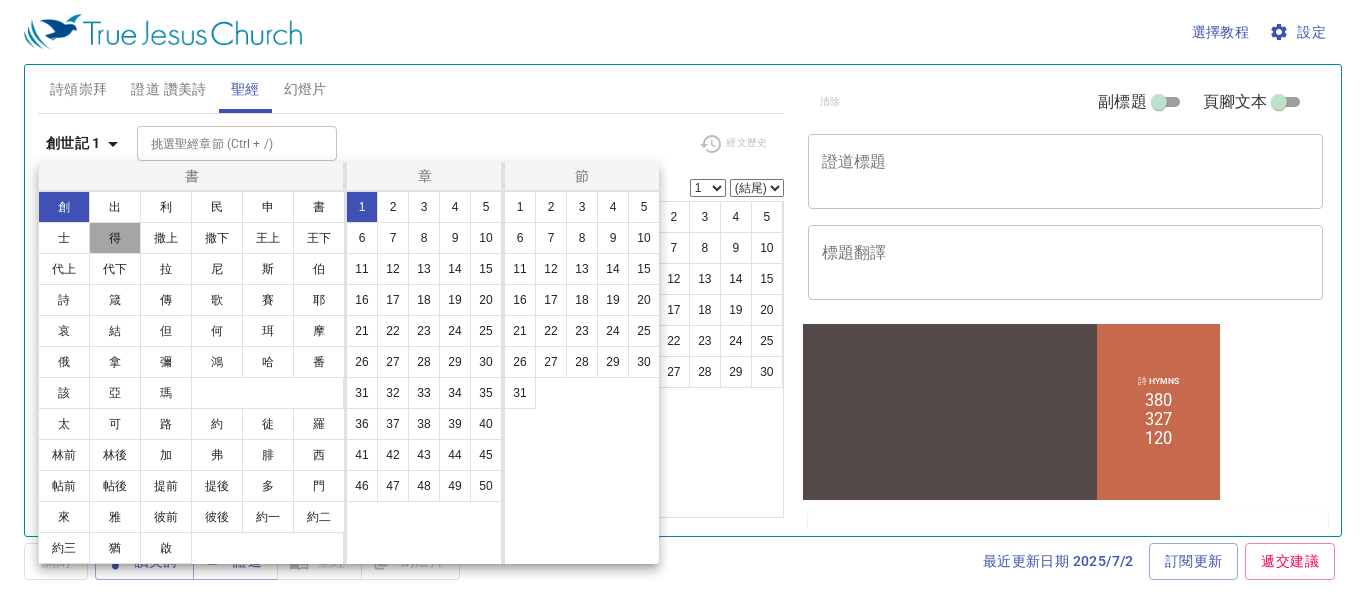 click on "得" at bounding box center [115, 238] 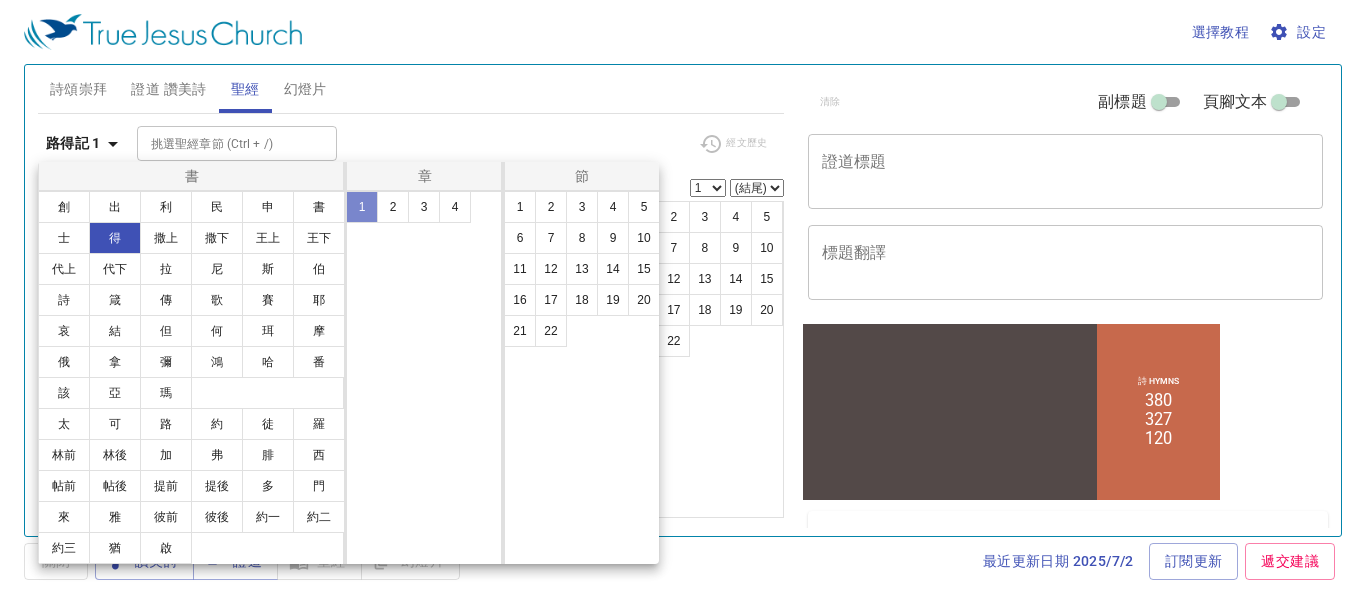 click on "1" at bounding box center (362, 207) 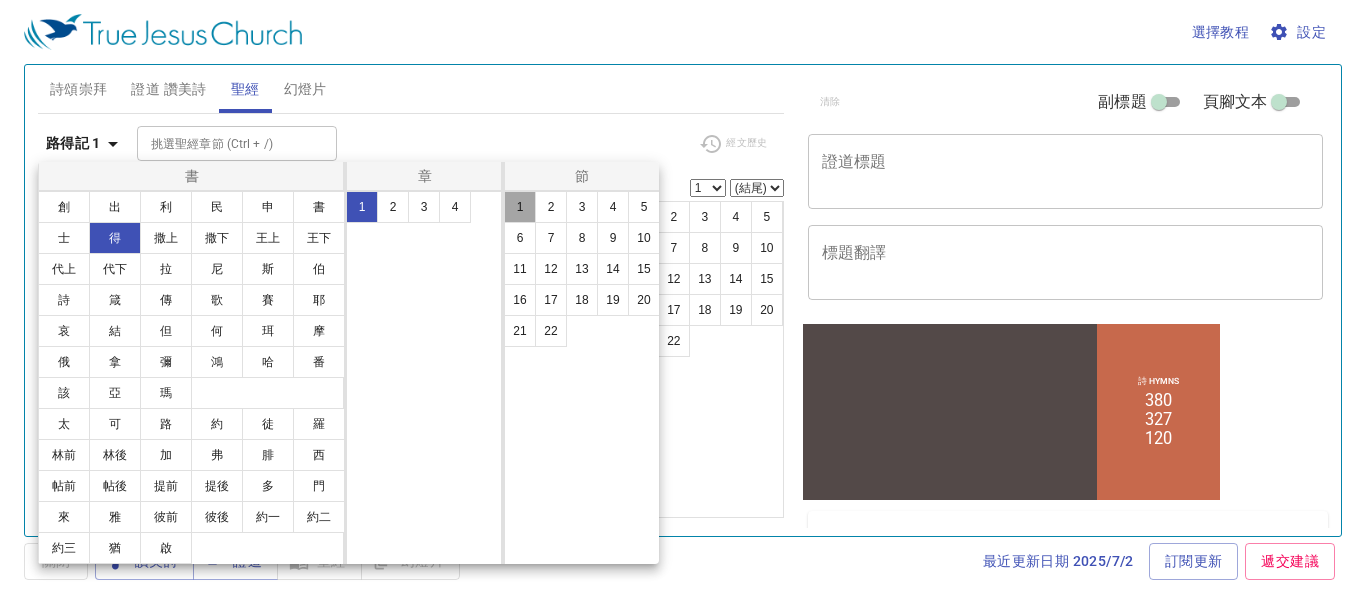click on "1" at bounding box center (520, 207) 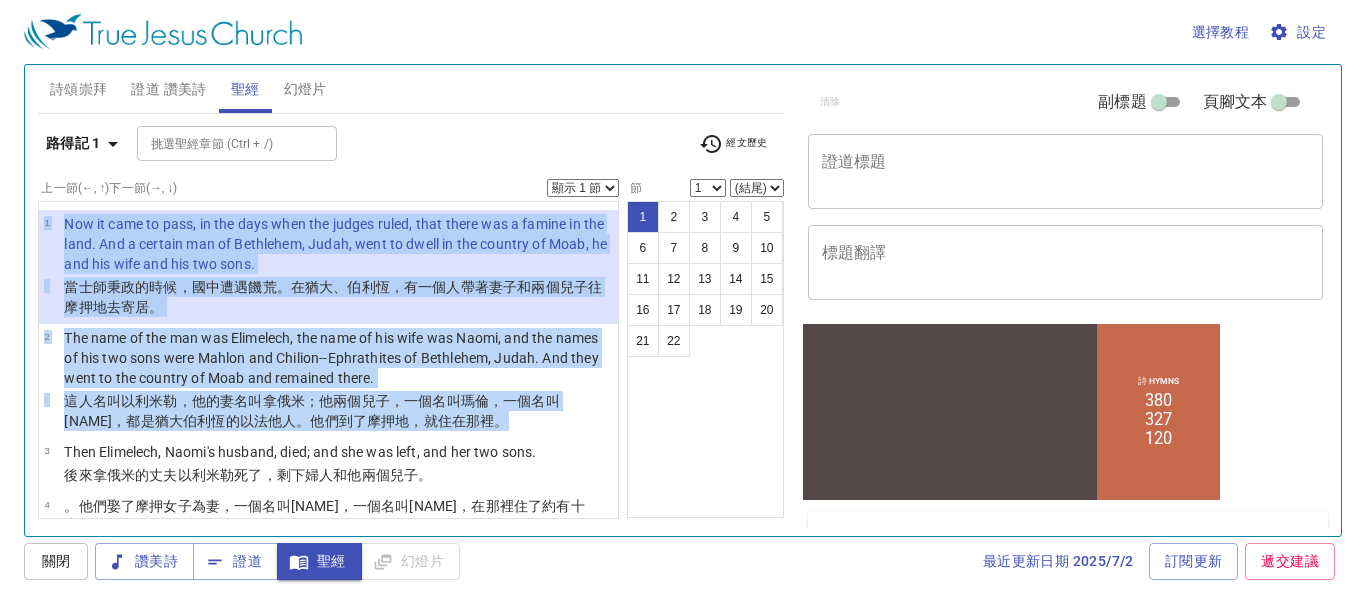 drag, startPoint x: 474, startPoint y: 420, endPoint x: 44, endPoint y: 230, distance: 470.10638 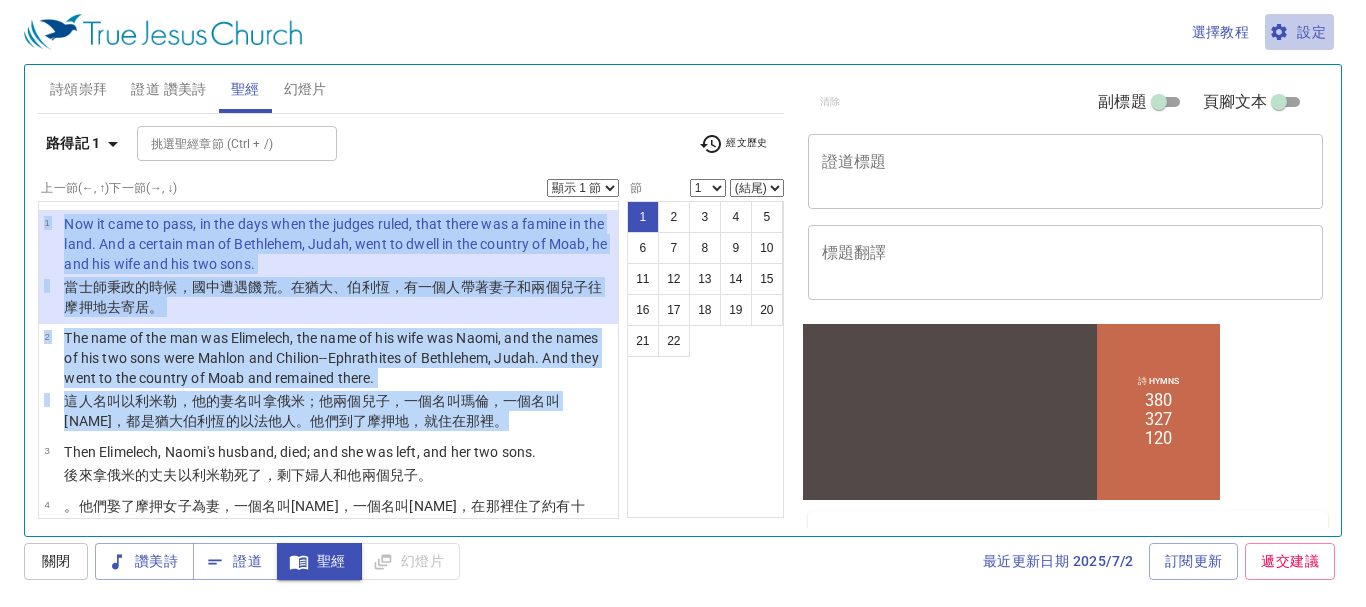 click on "設定" at bounding box center [1299, 32] 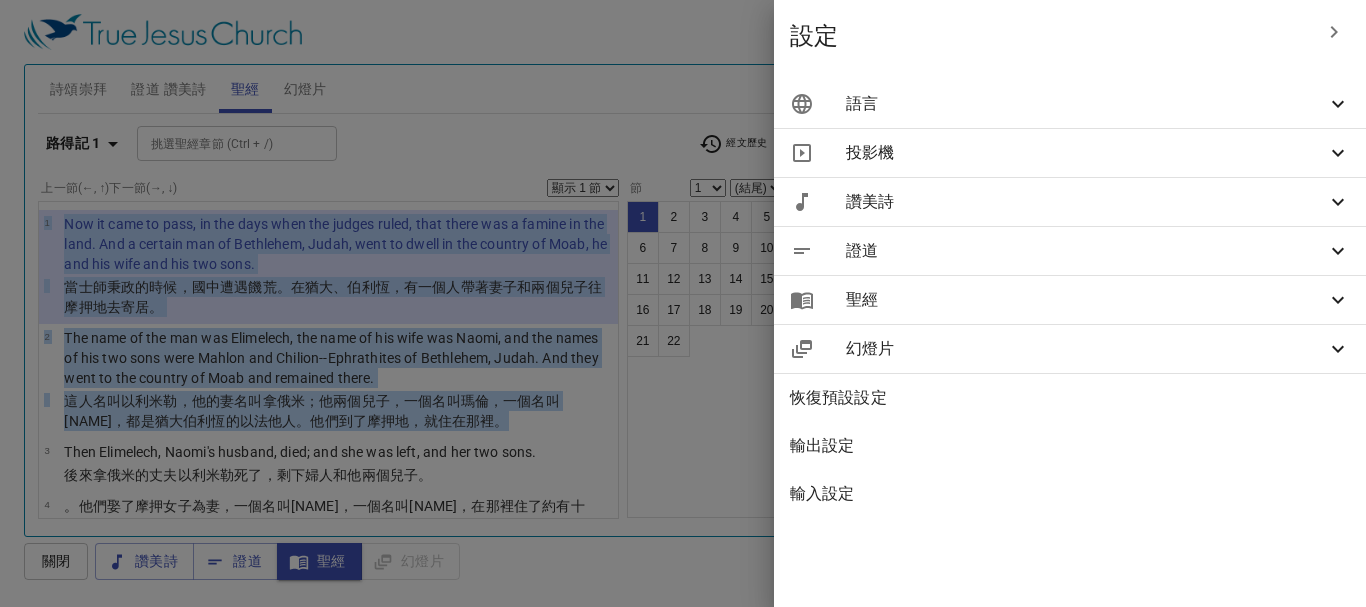 click on "語言" at bounding box center [1086, 104] 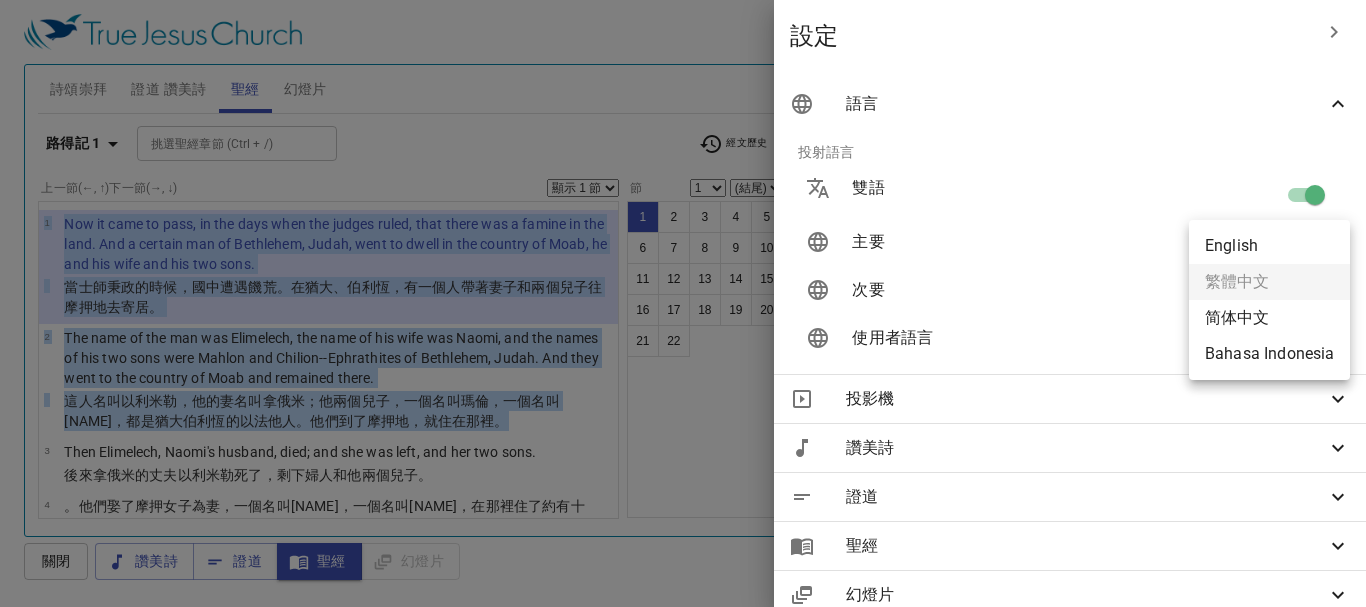 click on "選擇教程 設定 詩頌崇拜 證道 讚美詩 聖經 幻燈片 詩歌搜尋 詩歌搜尋   清除 播放音頻 詩頌崇拜還未選讚美詩 詩歌搜尋 詩歌搜尋   清除 播放音頻 刪除 380、我主是我生命標竿   1 1C 2 2C 3 3C 4 4C 刪除 327、多認識耶穌   1 1C 2 2C 3 3C 4 4C 刪除 120、奉獻所有   ZH :   1 1C 2 2C EN :   1 1C 2 2C 3 3C 同步 路得記 1 挑選聖經章節 (Ctrl + /) 挑選聖經章節 (Ctrl + /)   經文歷史   上一節  (←, ↑)     下一節  (→, ↓) 顯示 1 節 顯示 2 節 顯示 3 節 顯示 4 節 顯示 5 節 1 Now it came to pass, in the days when the judges ruled, that there was a famine in the land. And a certain man of Bethlehem, Judah, went to dwell in the country of Moab, he and his wife and his two sons.   當士師 秉政 的時候 ，國中 遭遇饑荒 。在猶大 、伯利恆 ，有一個人 帶著妻子 和兩個 兒子 往摩押 地 去 寄居 。 2   這人 名叫 以利米勒 ，他的妻 名叫 拿俄米 地 3" at bounding box center (683, 303) 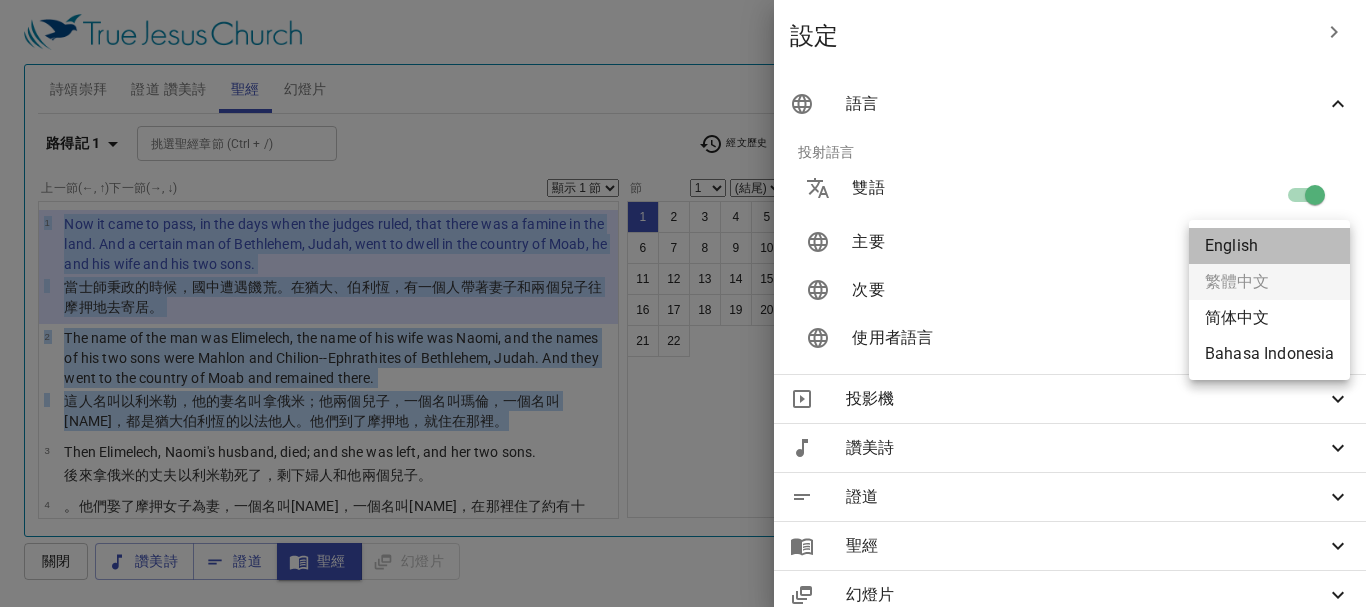 click on "English" at bounding box center [1269, 246] 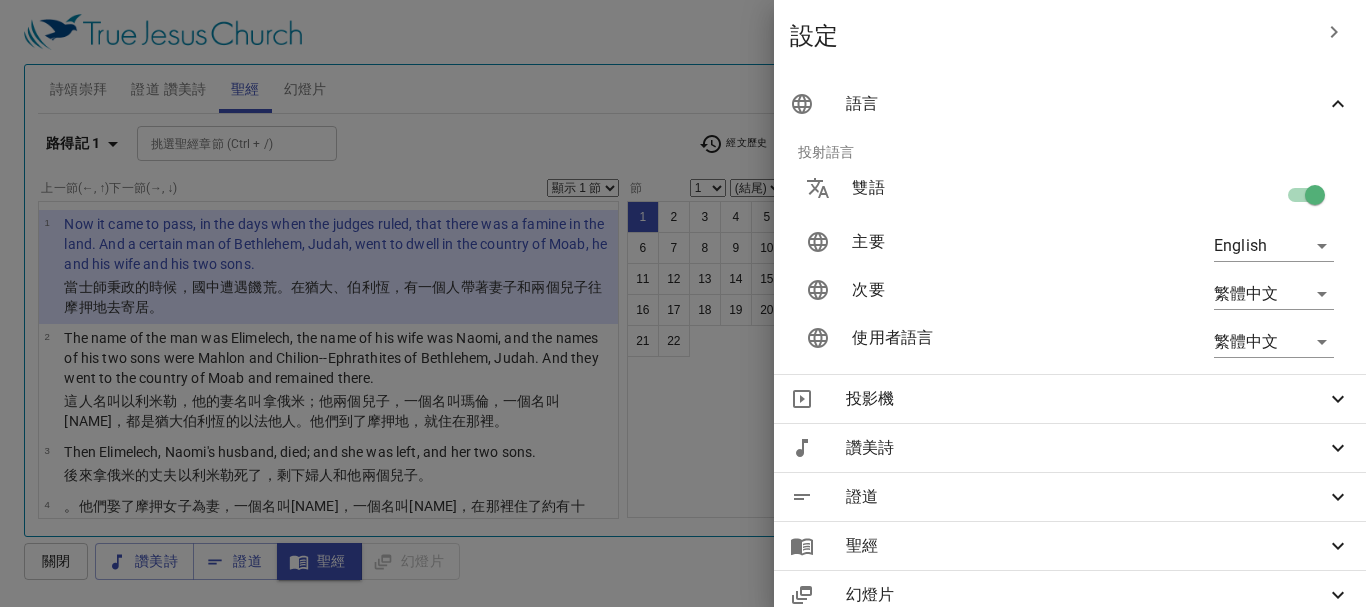 click at bounding box center [683, 303] 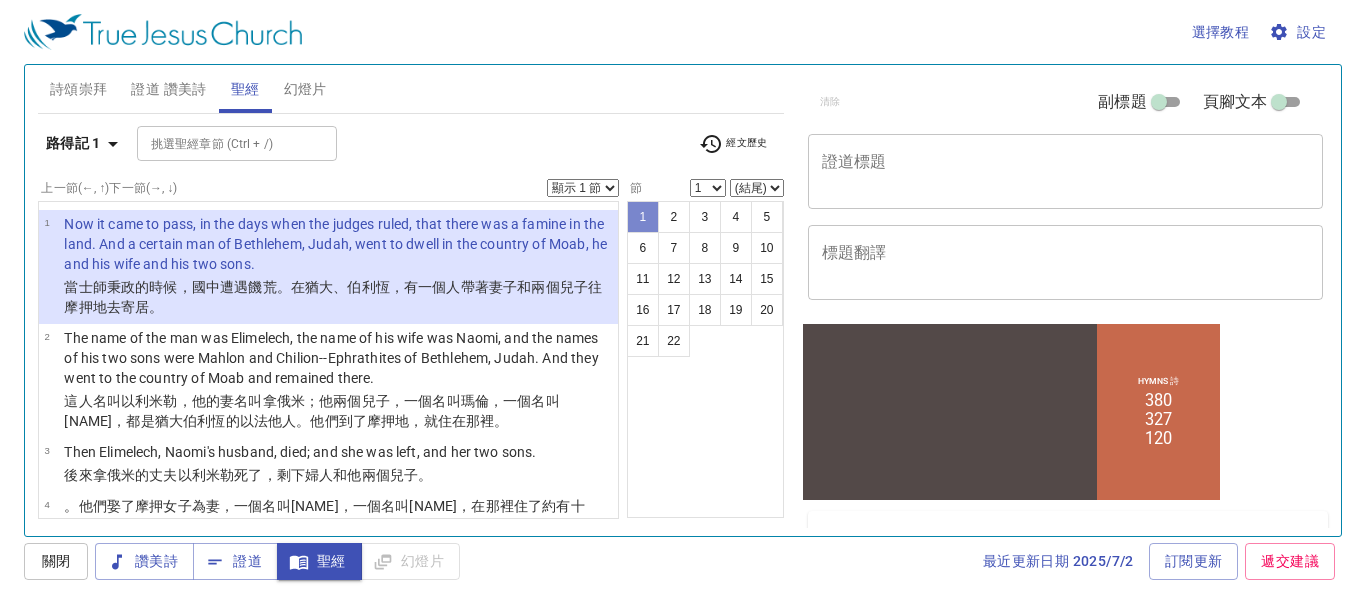 click on "1" at bounding box center [643, 217] 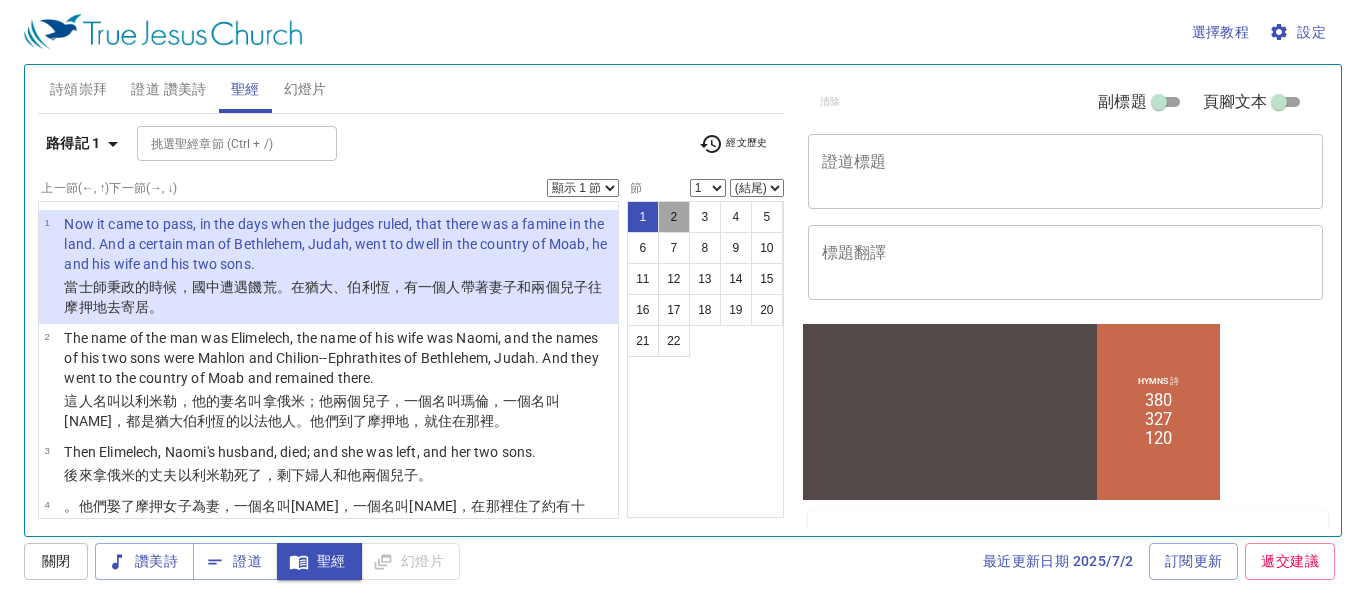click on "2" at bounding box center (674, 217) 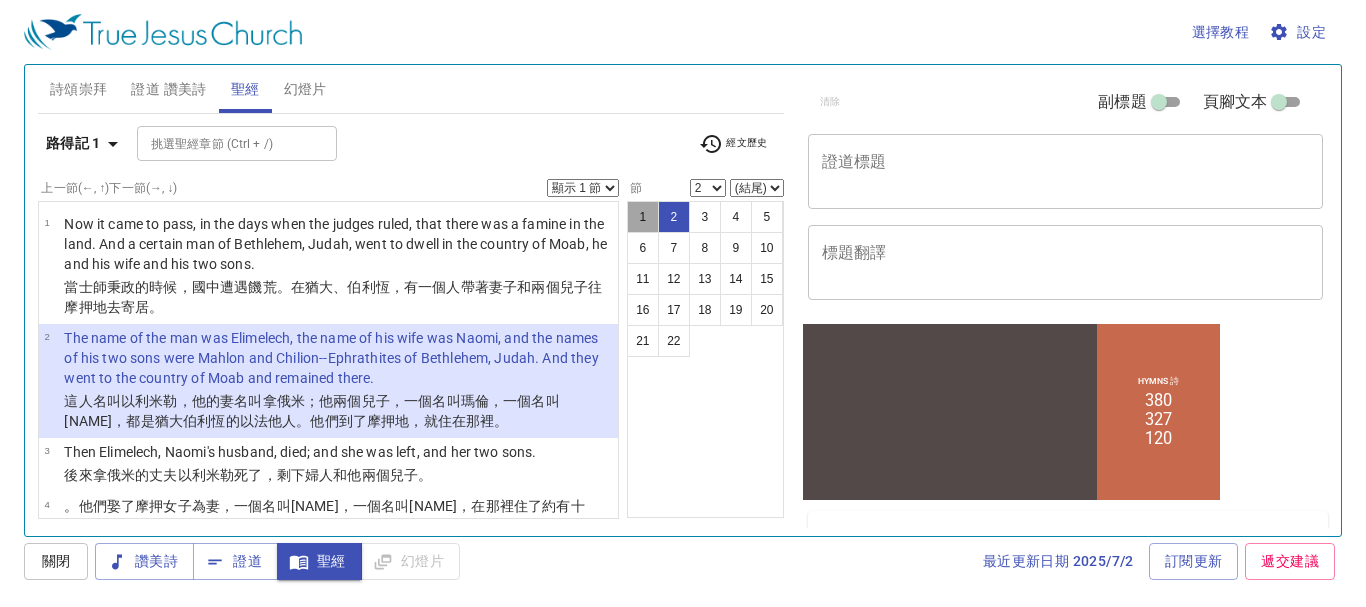 click on "1" at bounding box center [643, 217] 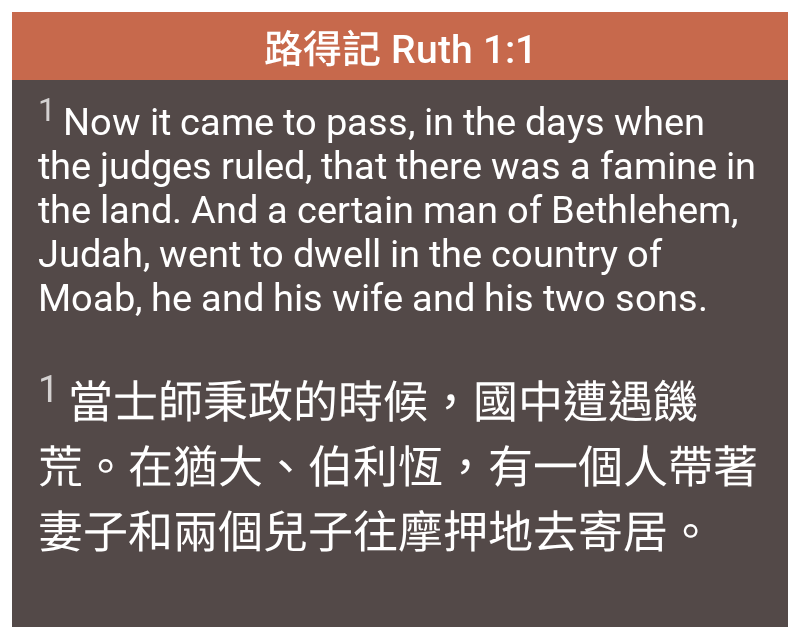 scroll, scrollTop: 0, scrollLeft: 0, axis: both 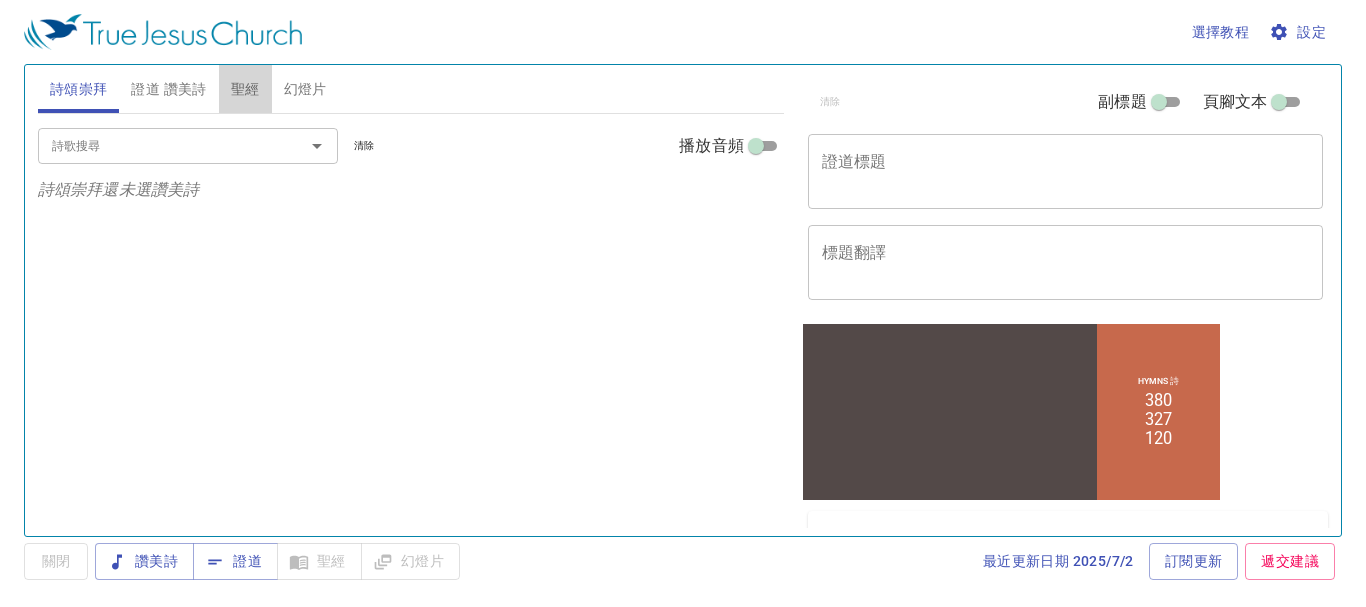click on "聖經" at bounding box center [245, 89] 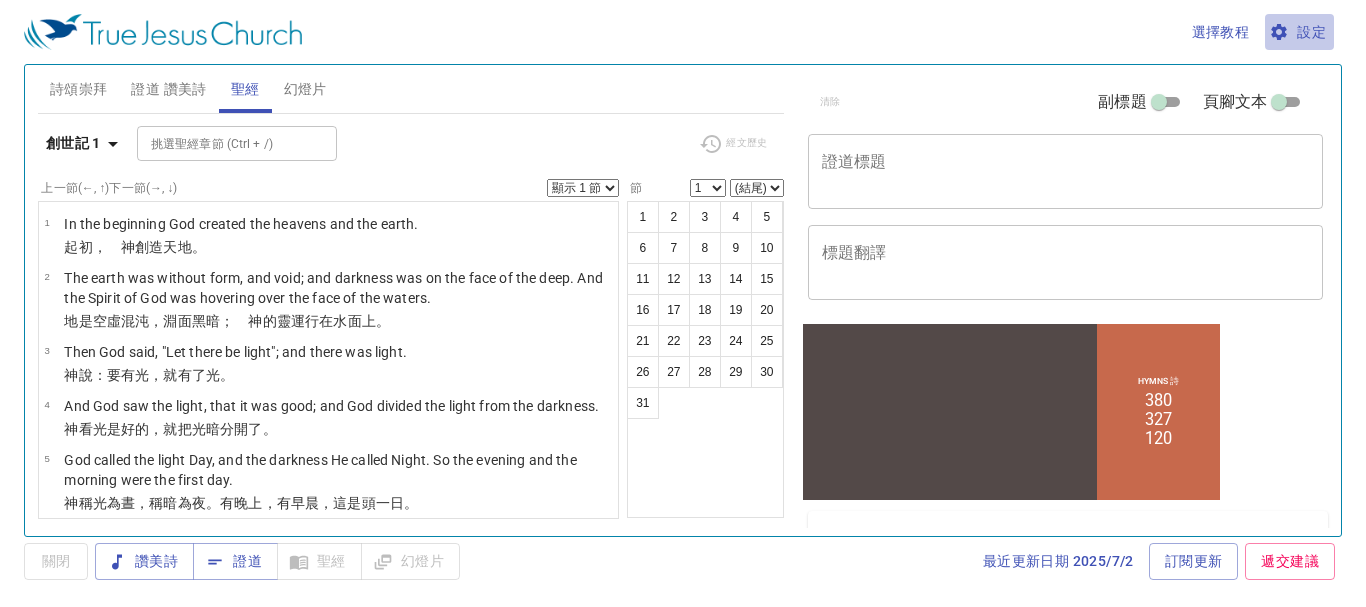 click on "設定" at bounding box center [1299, 32] 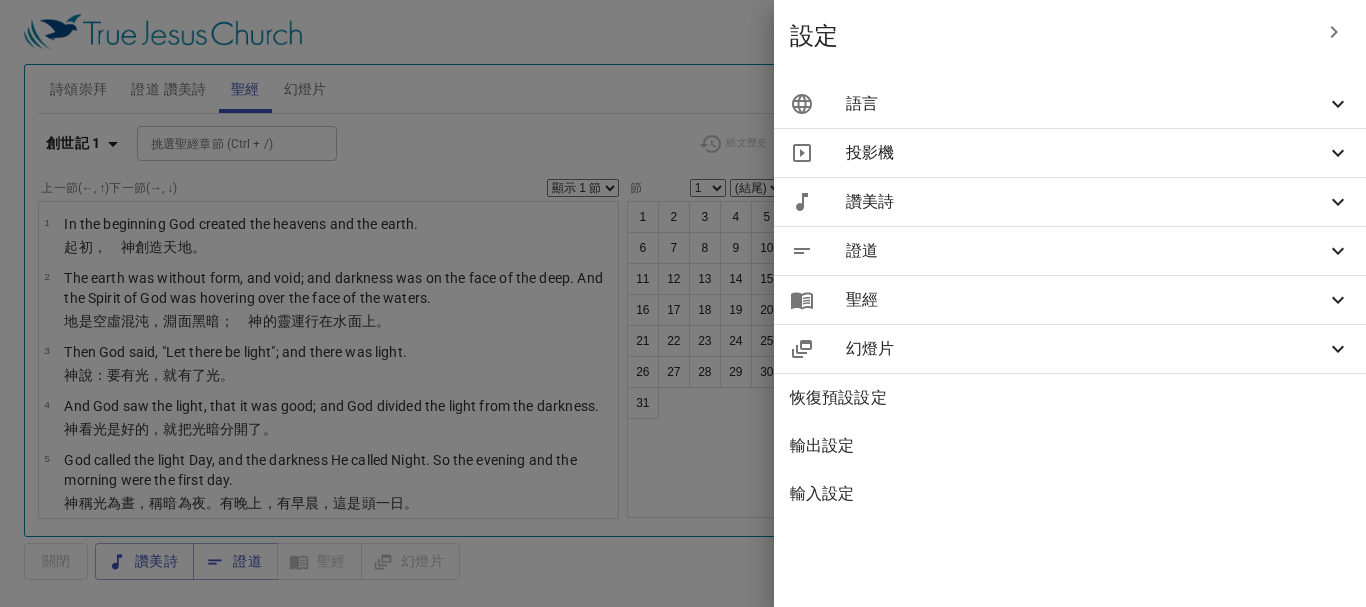 click on "語言" at bounding box center (1086, 104) 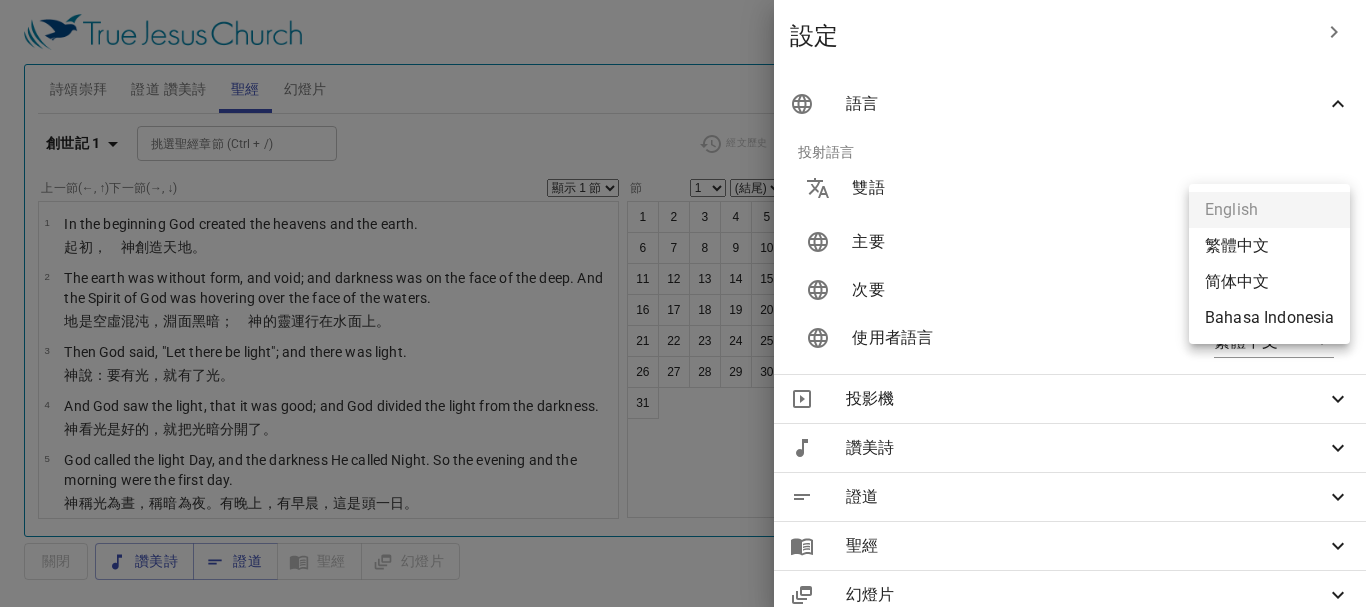 click on "選擇教程 設定 詩頌崇拜 證道 讚美詩 聖經 幻燈片 詩歌搜尋 詩歌搜尋   清除 播放音頻 詩頌崇拜還未選讚美詩 詩歌搜尋 詩歌搜尋   清除 播放音頻 刪除 380、我主是我生命標竿   1 1C 2 2C 3 3C 4 4C 刪除 327、多認識耶穌   1 1C 2 2C 3 3C 4 4C 刪除 120、奉獻所有   EN :   1 1C 2 2C 3 3C ZH :   1 1C 2 2C 同步 創世記 1 挑選聖經章節 (Ctrl + /) 挑選聖經章節 (Ctrl + /)   經文歷史   上一節  (←, ↑)     下一節  (→, ↓) 顯示 1 節 顯示 2 節 顯示 3 節 顯示 4 節 顯示 5 節 1 In the beginning God created the heavens and the earth.   ﻿起初 ，　神 創造 天 地 。 2 The earth was without form, and void; and darkness was on the face of the deep. And the Spirit of God was hovering over the face of the waters.   地 是 空虛 混沌 ，淵 面 黑暗 ；　神 的靈 運行 在水 面 上 。 3 Then God said, "Let there be light"; and there was light.   神 說 ：要有 光 。 4   5" at bounding box center [683, 303] 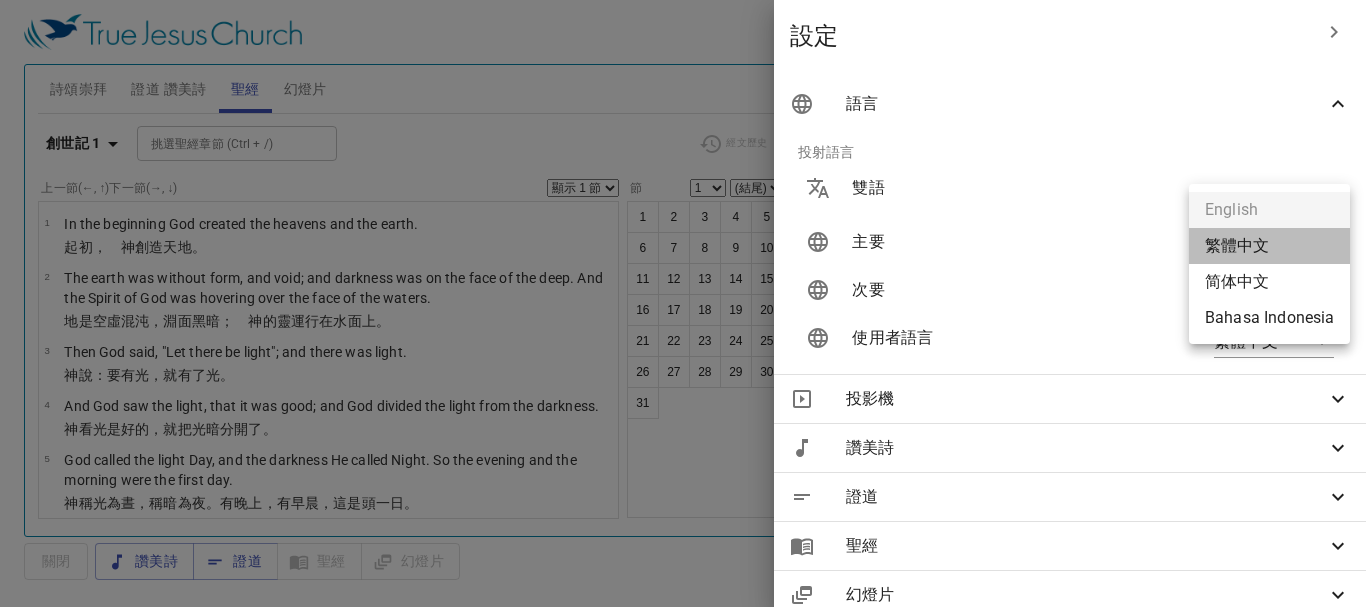 click on "繁體中文" at bounding box center (1269, 246) 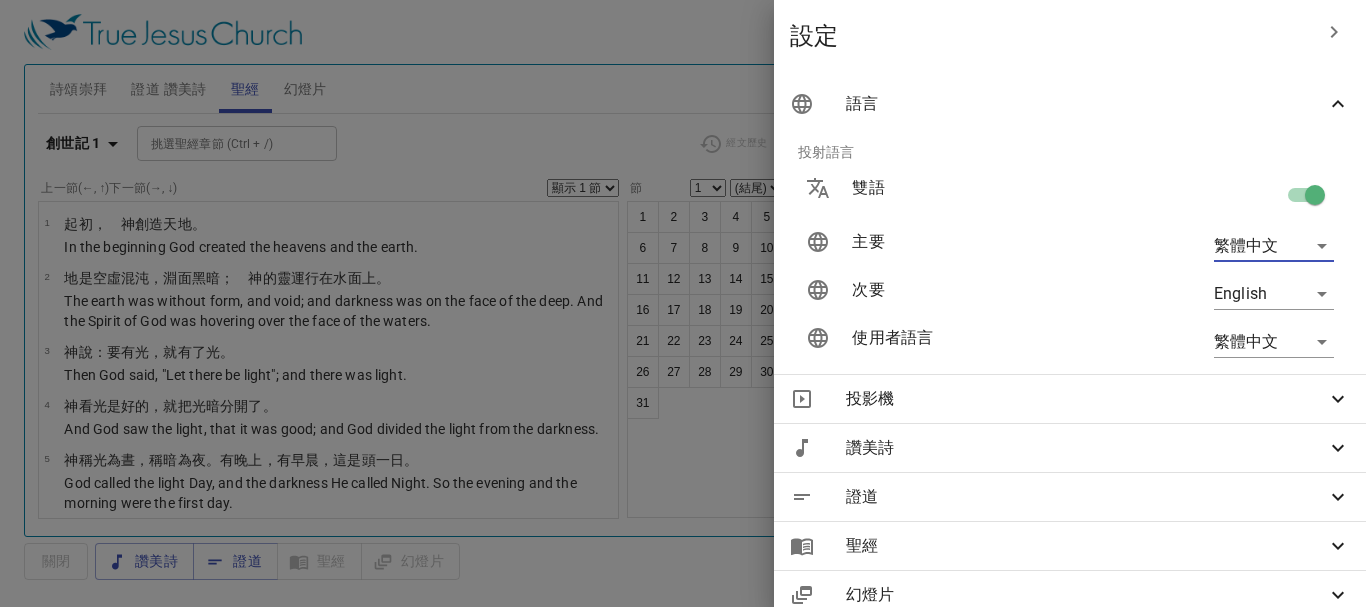 click on "選擇教程 設定 詩頌崇拜 證道 讚美詩 聖經 幻燈片 詩歌搜尋 詩歌搜尋   清除 播放音頻 詩頌崇拜還未選讚美詩 詩歌搜尋 詩歌搜尋   清除 播放音頻 刪除 380、我主是我生命標竿   1 1C 2 2C 3 3C 4 4C 刪除 327、多認識耶穌   1 1C 2 2C 3 3C 4 4C 刪除 120、奉獻所有   ZH :   1 1C 2 2C EN :   1 1C 2 2C 3 3C 同步 創世記 1 挑選聖經章節 (Ctrl + /) 挑選聖經章節 (Ctrl + /)   經文歷史   上一節  (←, ↑)     下一節  (→, ↓) 顯示 1 節 顯示 2 節 顯示 3 節 顯示 4 節 顯示 5 節 1 ﻿起初 ，　神 創造 天 地 。   In the beginning God created the heavens and the earth. 2 地 是 空虛 混沌 ，淵 面 黑暗 ；　神 的靈 運行 在水 面 上 。   The earth was without form, and void; and darkness was on the face of the deep. And the Spirit of God was hovering over the face of the waters. 3 神 說 ：要有 光 ，就有了光 。   4 神 看 光 是好的 ，就把光 暗 。" at bounding box center (683, 303) 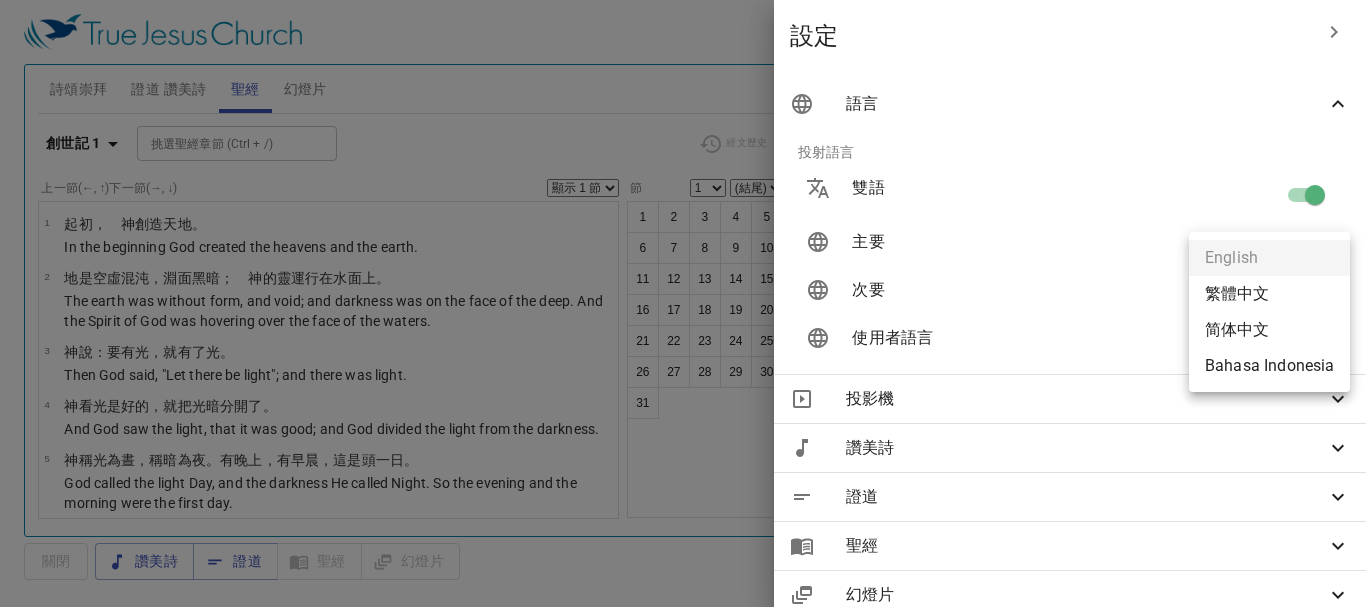 click at bounding box center (683, 303) 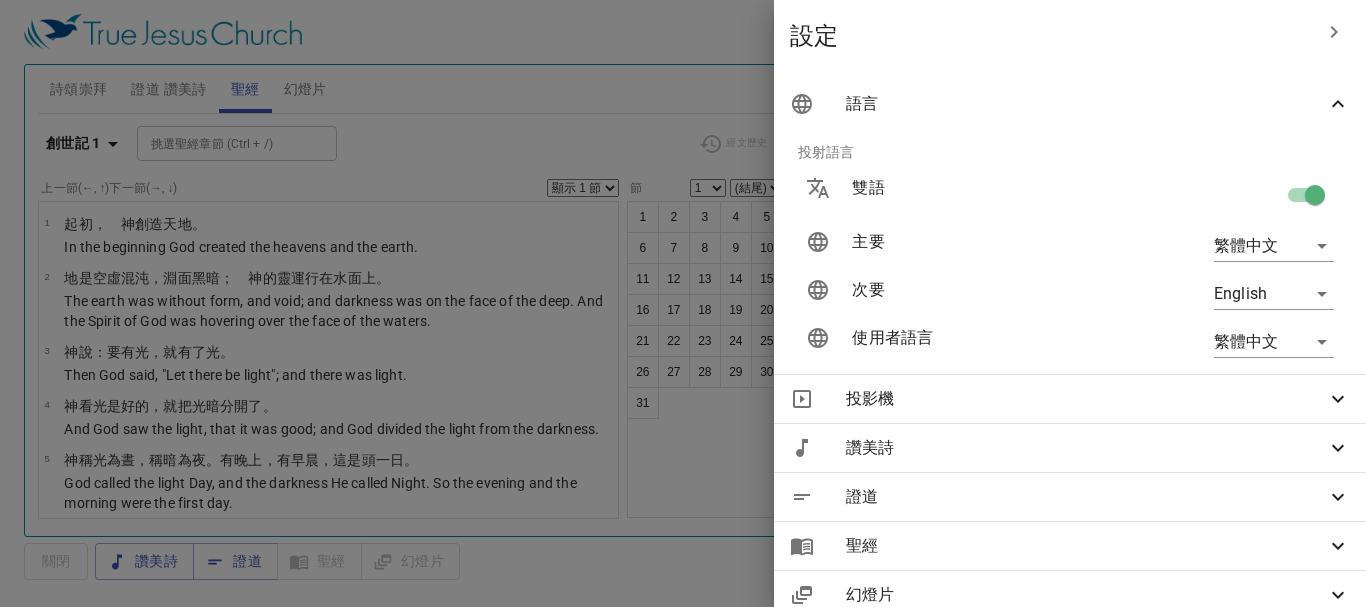click at bounding box center (683, 303) 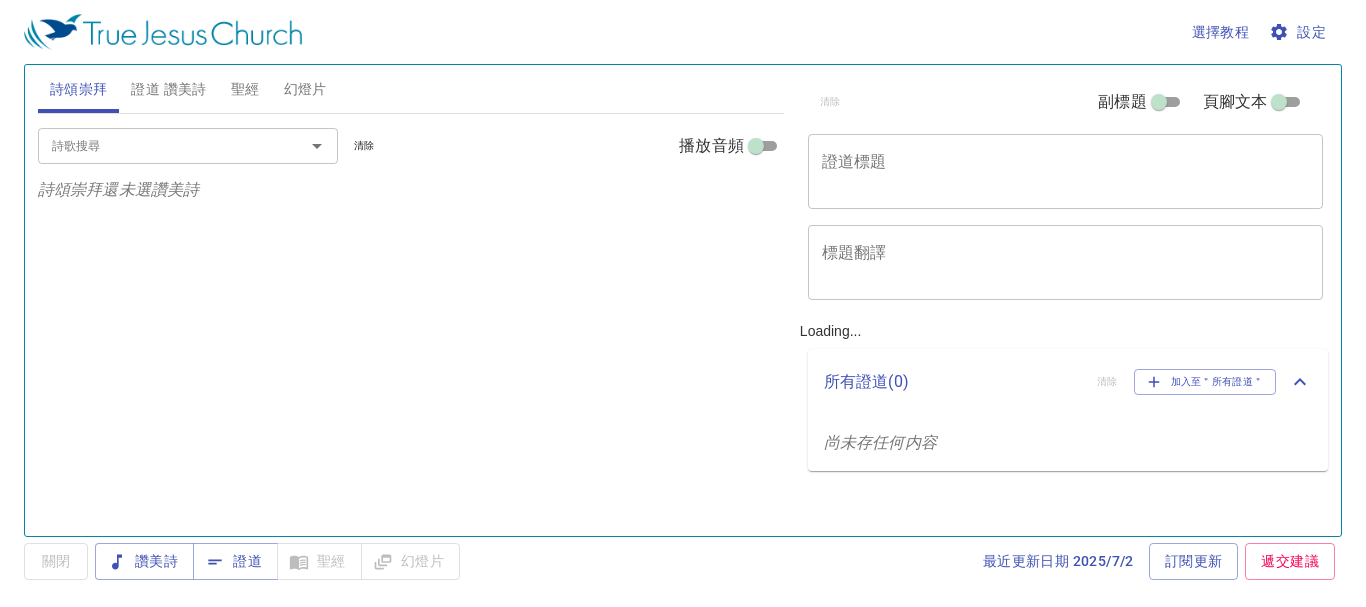 scroll, scrollTop: 0, scrollLeft: 0, axis: both 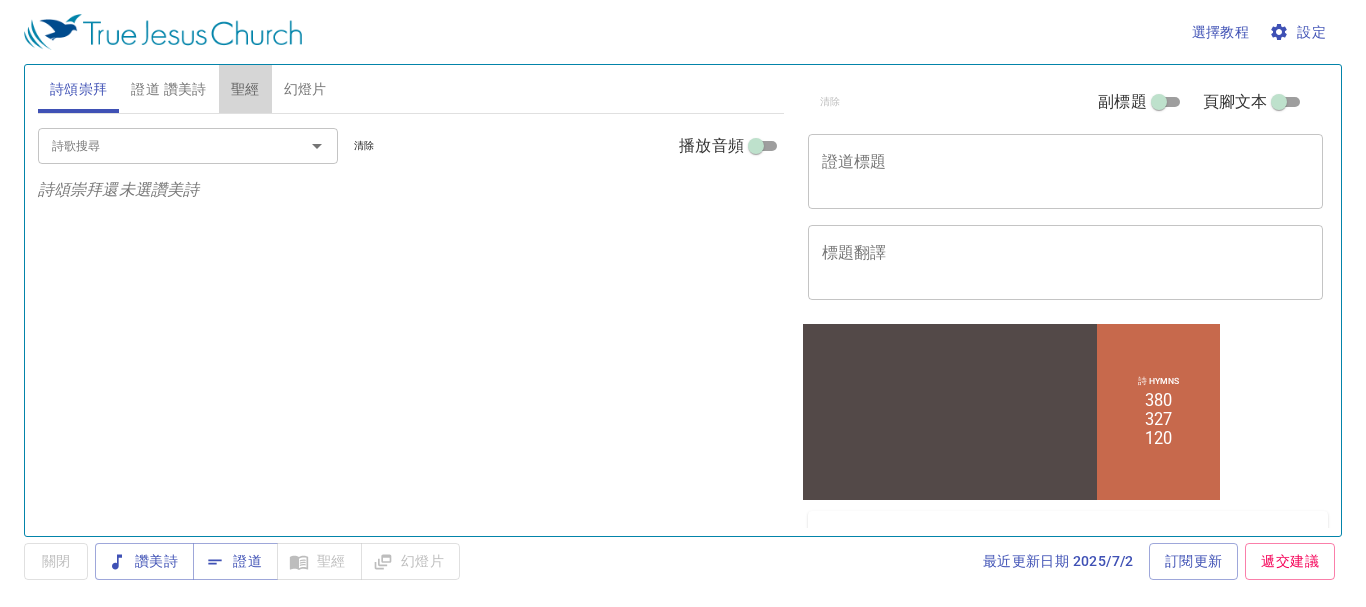 click on "聖經" at bounding box center [245, 89] 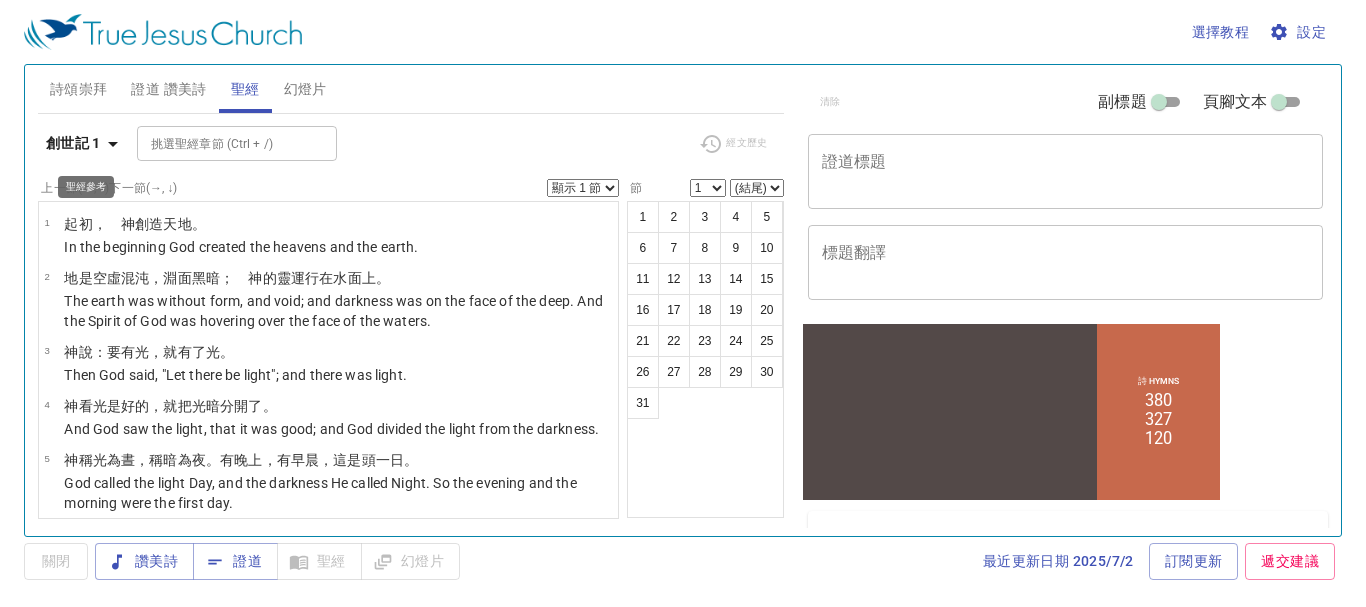 click 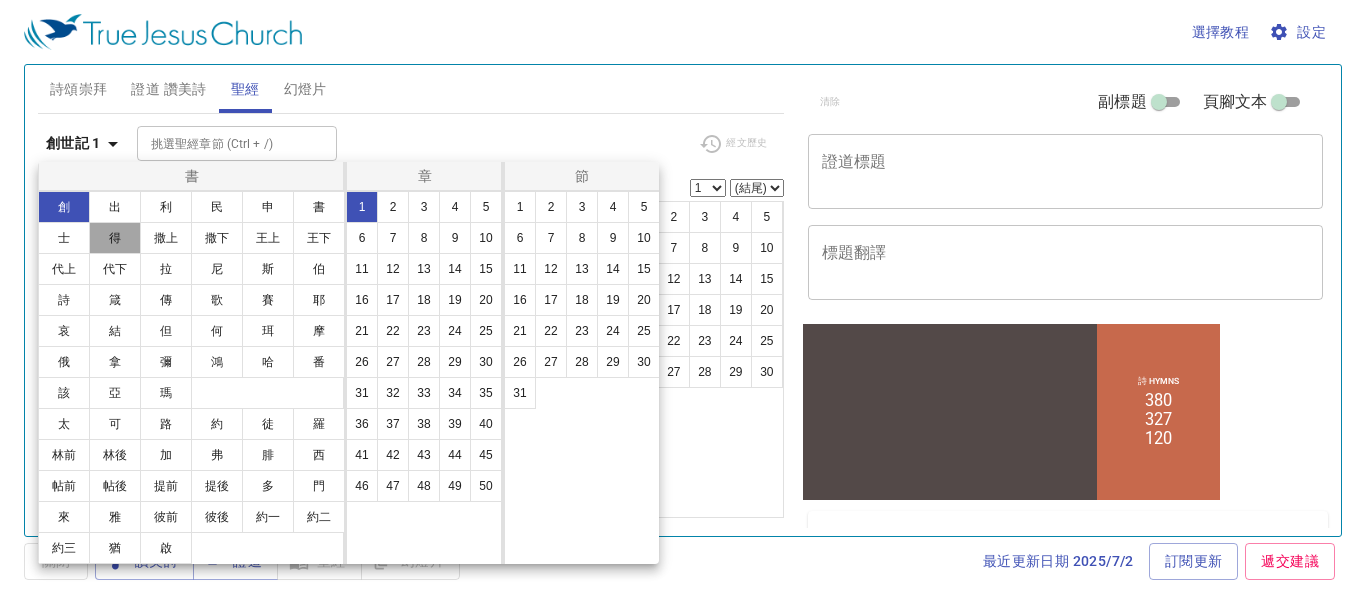 click on "得" at bounding box center (115, 238) 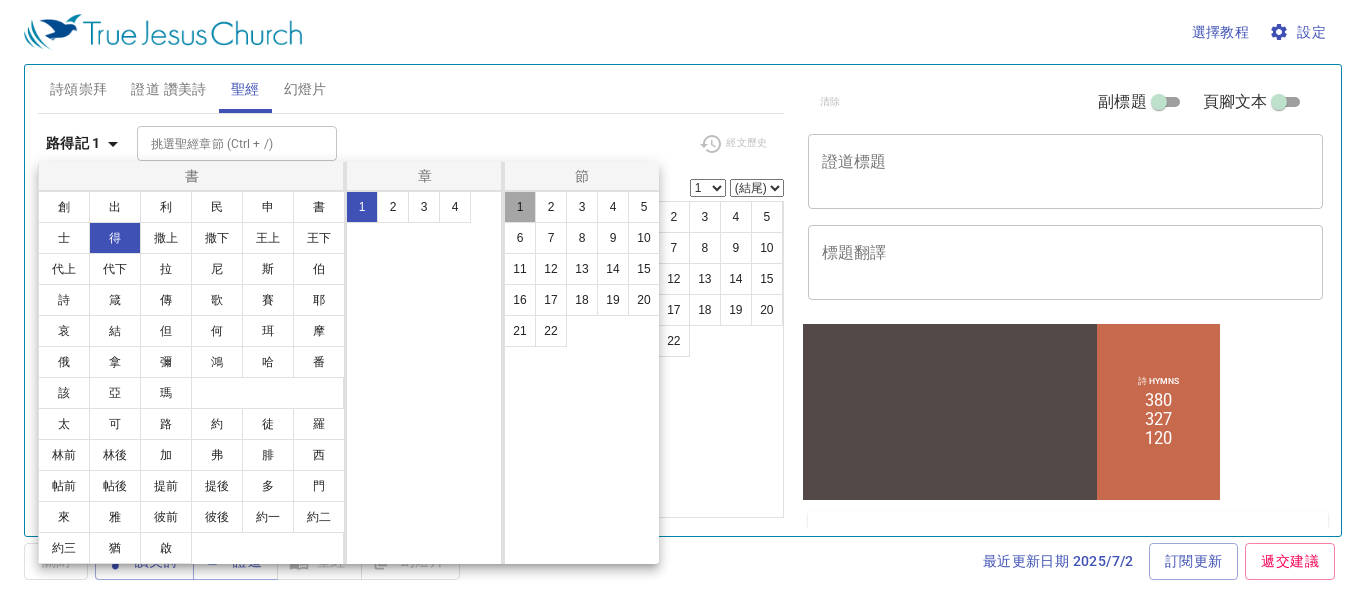 click on "1" at bounding box center [520, 207] 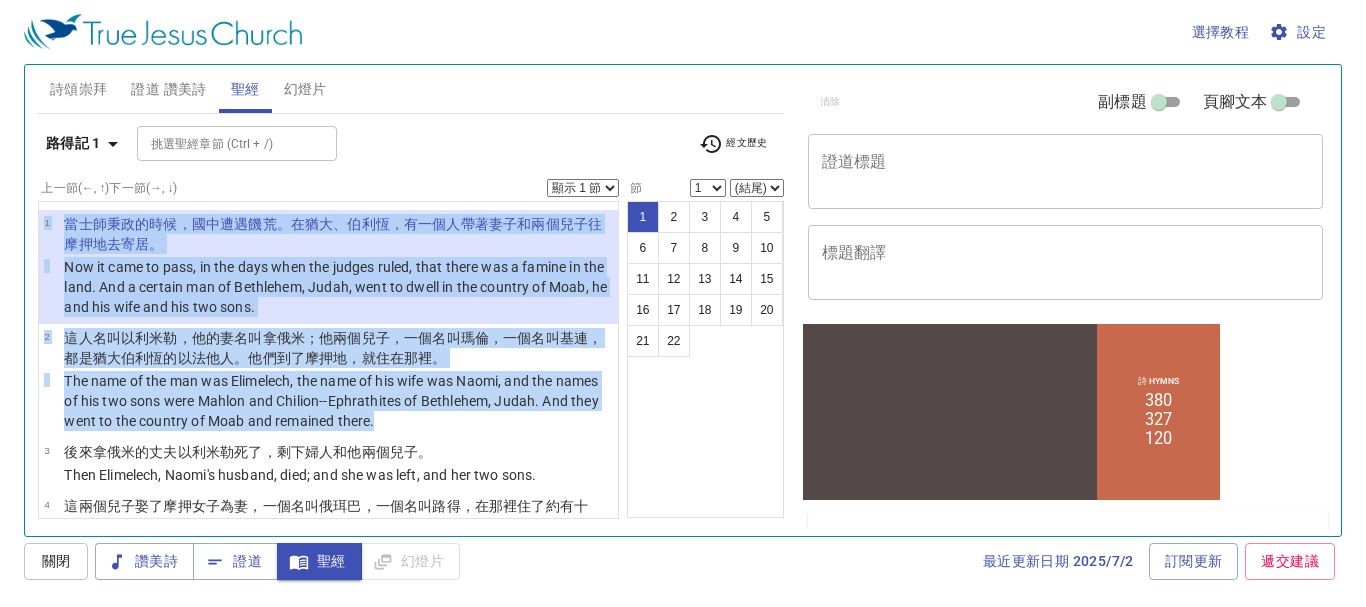 drag, startPoint x: 444, startPoint y: 422, endPoint x: 44, endPoint y: 230, distance: 443.69357 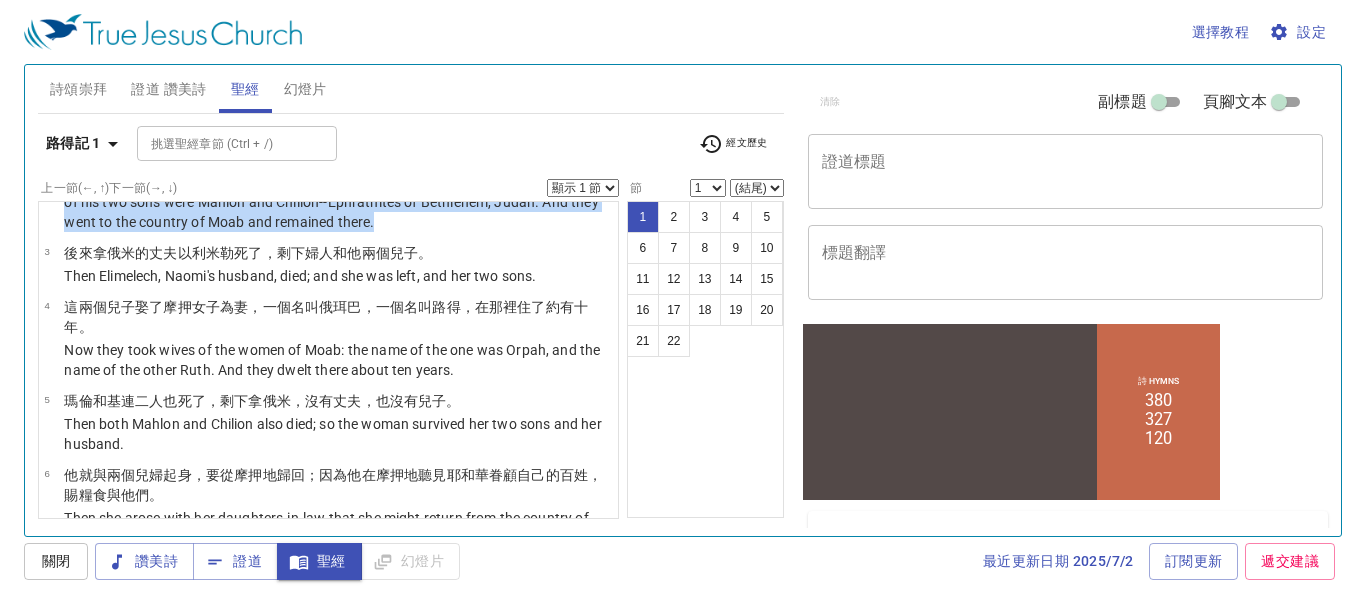 scroll, scrollTop: 213, scrollLeft: 0, axis: vertical 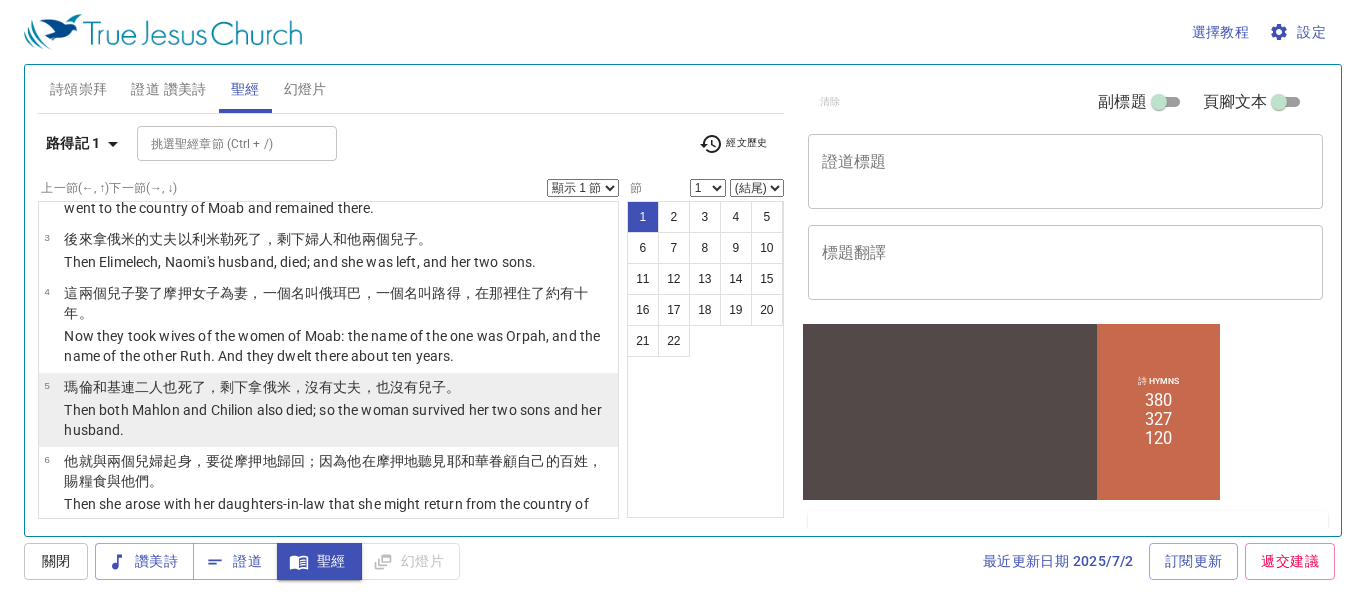 click on "Then both Mahlon and Chilion also died; so the woman survived her two sons and her husband." at bounding box center [338, 420] 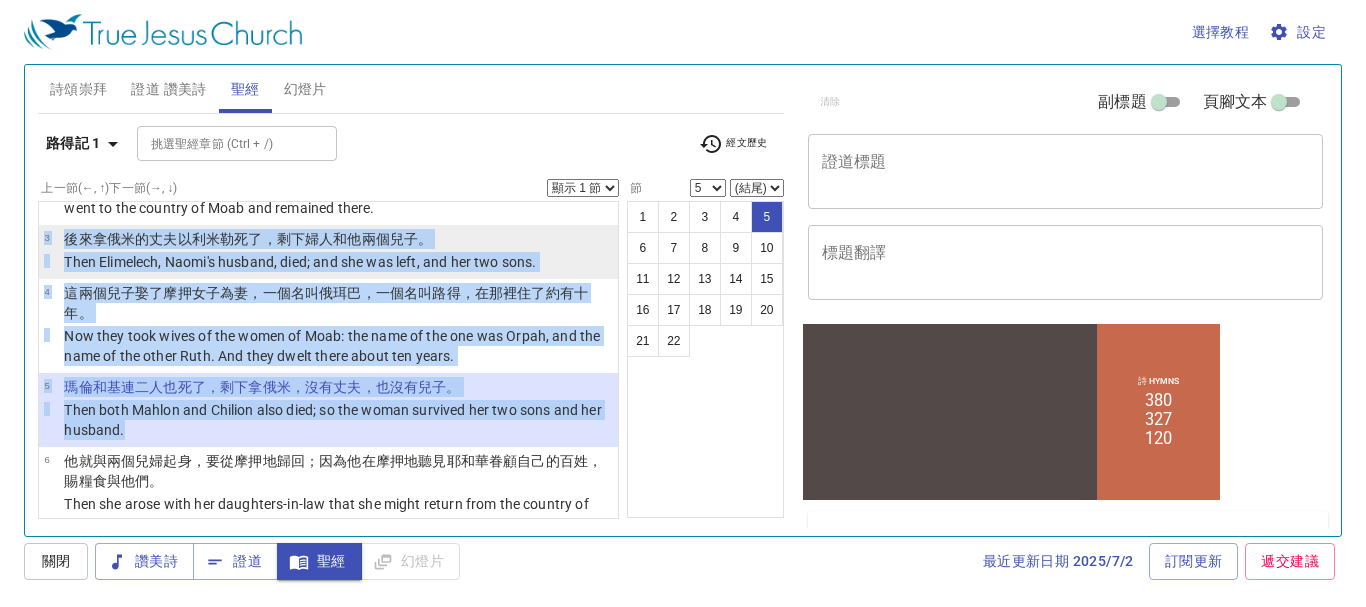 drag, startPoint x: 191, startPoint y: 422, endPoint x: 41, endPoint y: 241, distance: 235.07658 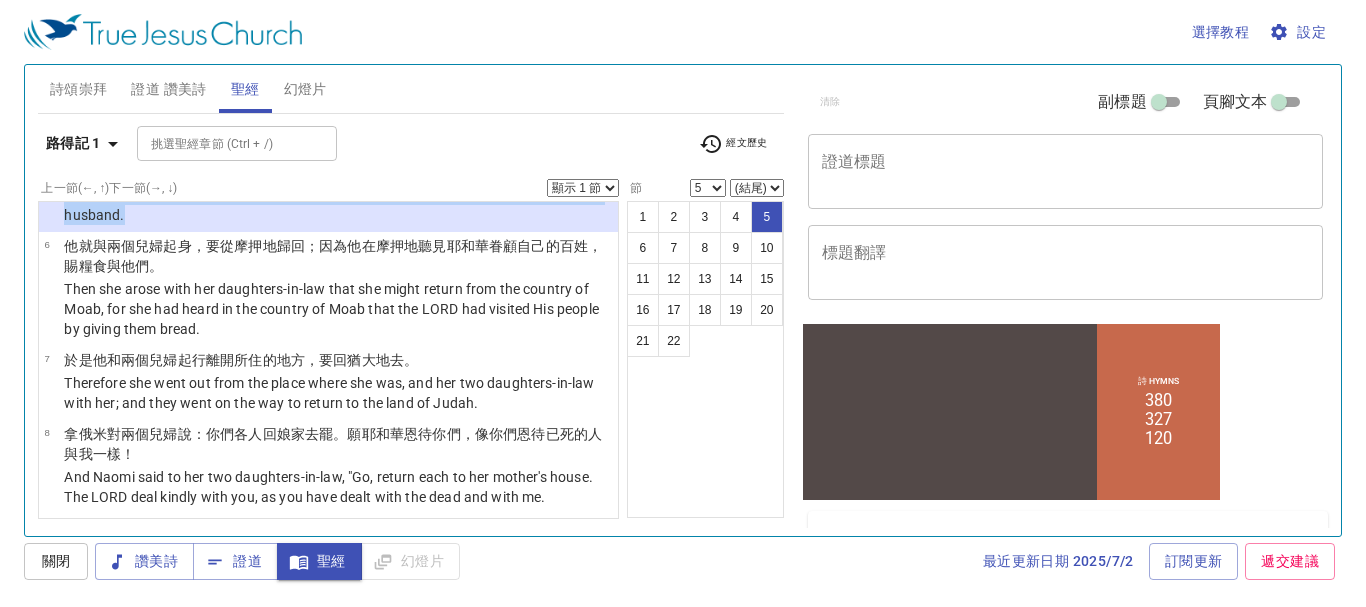 scroll, scrollTop: 453, scrollLeft: 0, axis: vertical 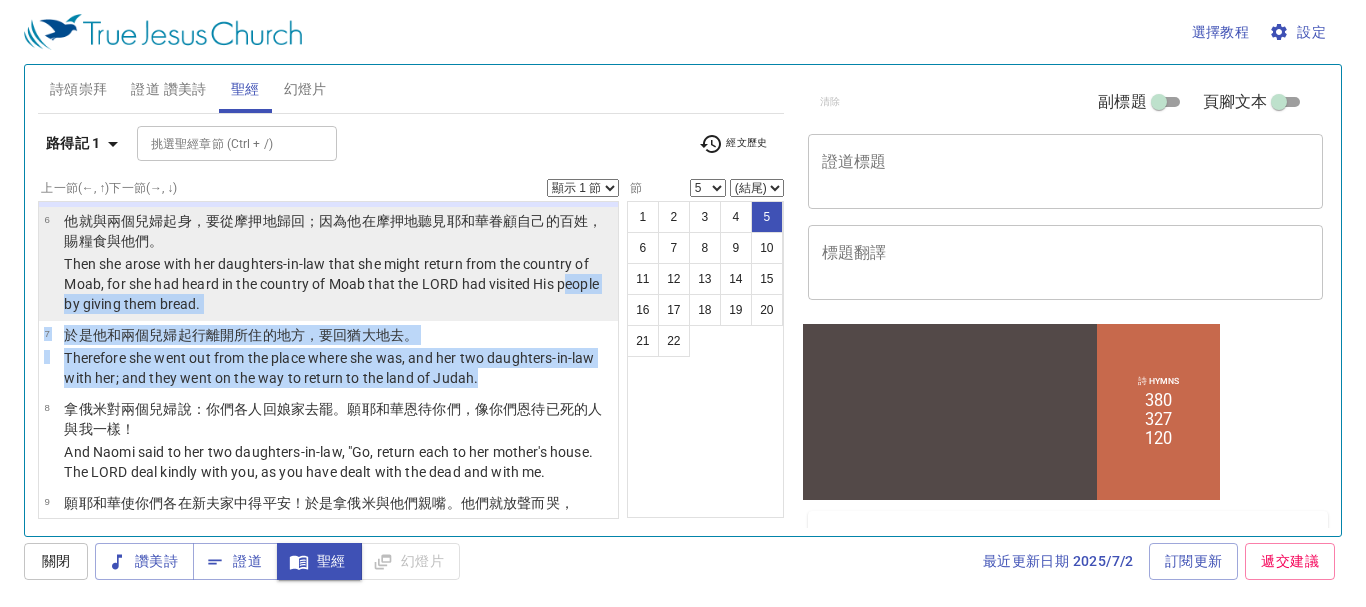 drag, startPoint x: 505, startPoint y: 378, endPoint x: 76, endPoint y: 295, distance: 436.95538 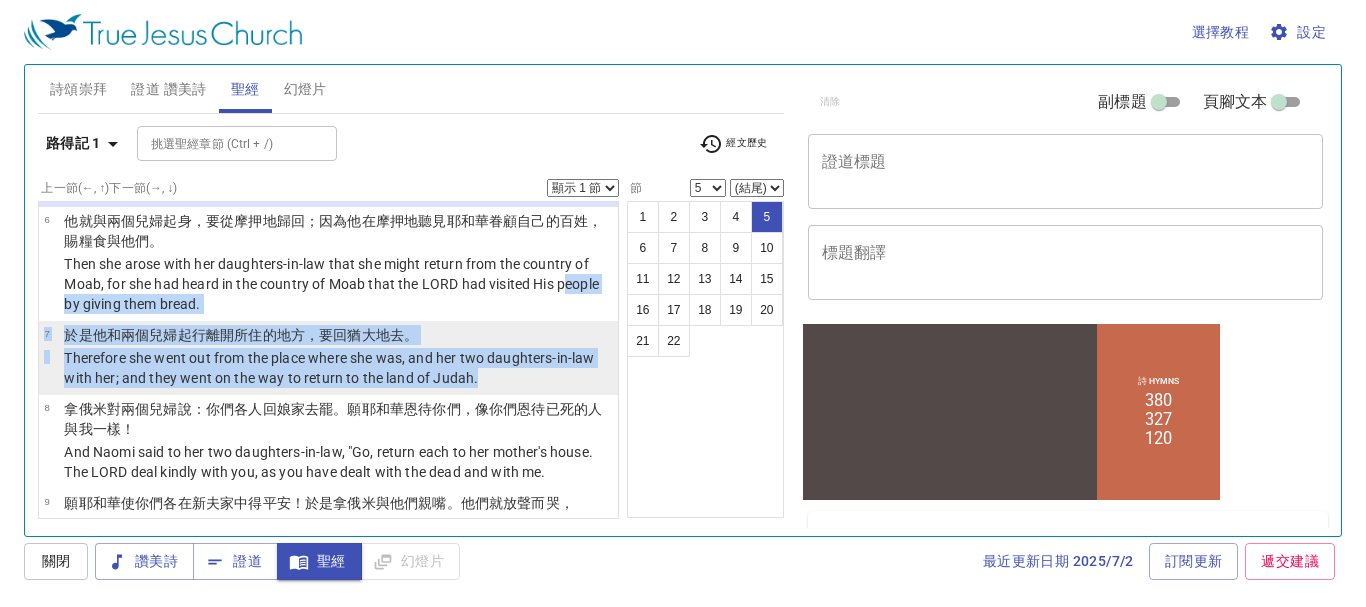 click on "Therefore she went out from the place where she was, and her two daughters-in-law with her; and they went on the way to return to the land of Judah." at bounding box center (338, 368) 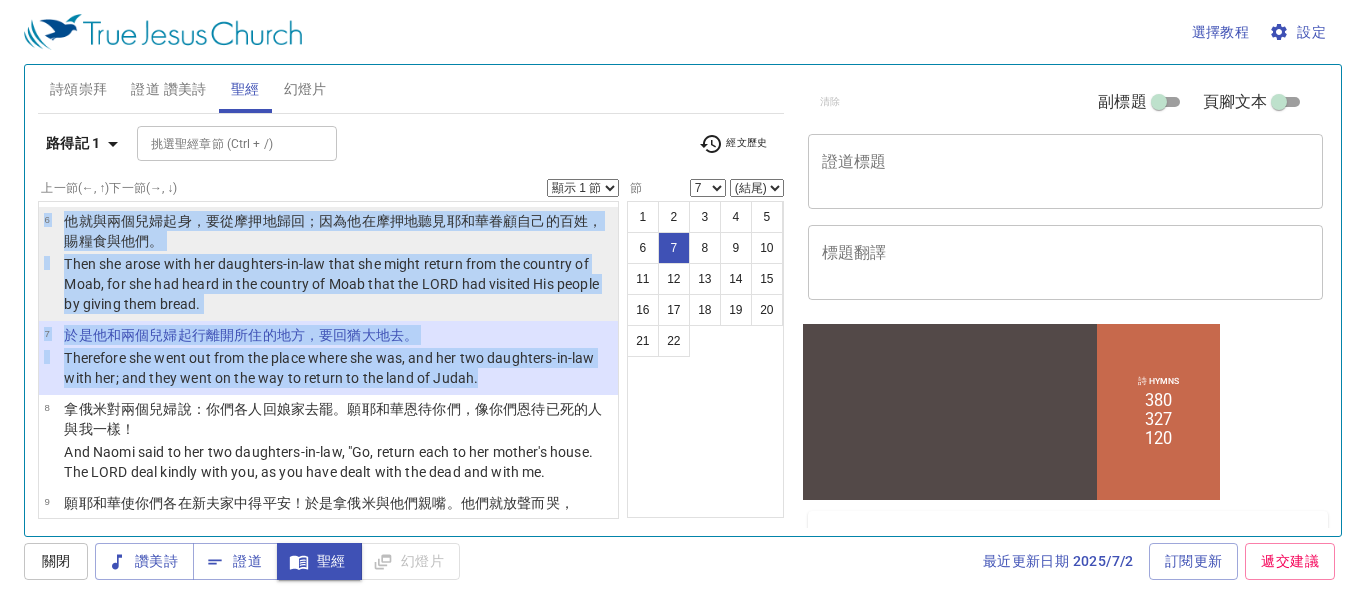 drag, startPoint x: 492, startPoint y: 377, endPoint x: 44, endPoint y: 225, distance: 473.0835 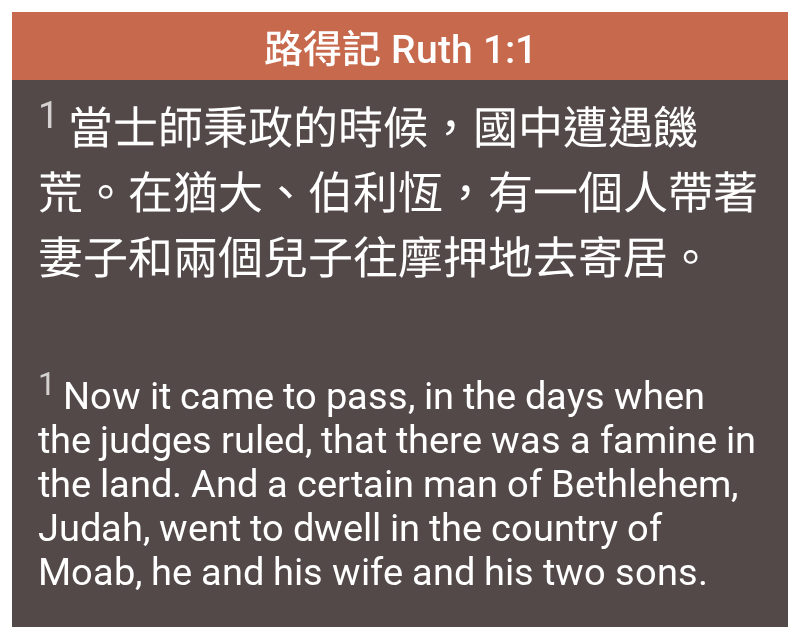scroll, scrollTop: 0, scrollLeft: 0, axis: both 